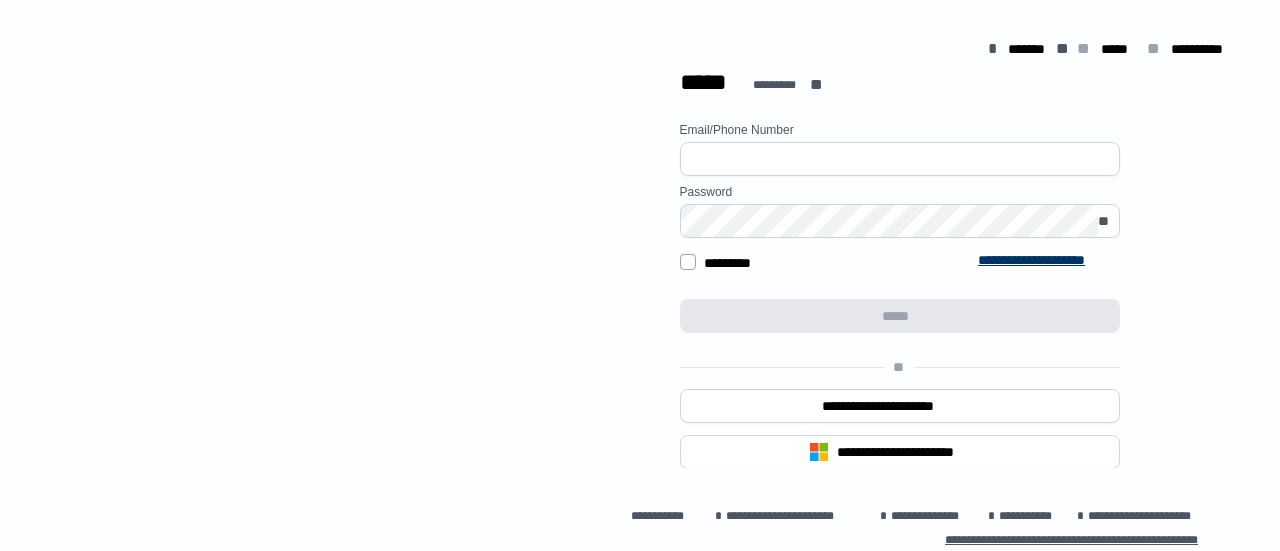 scroll, scrollTop: 0, scrollLeft: 0, axis: both 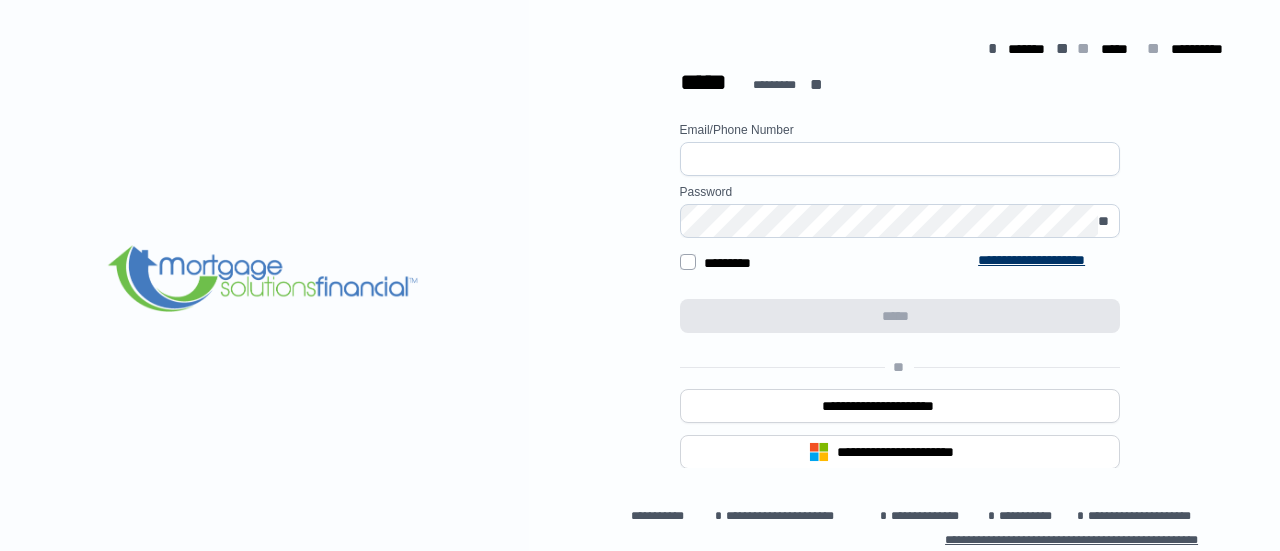 type on "**********" 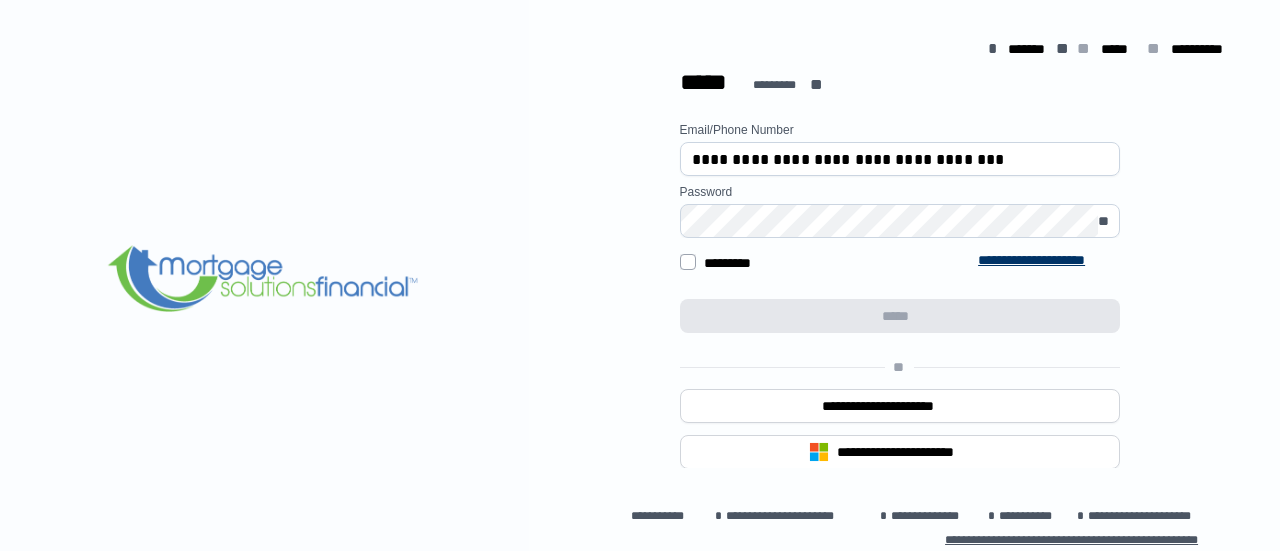 click at bounding box center (829, 318) 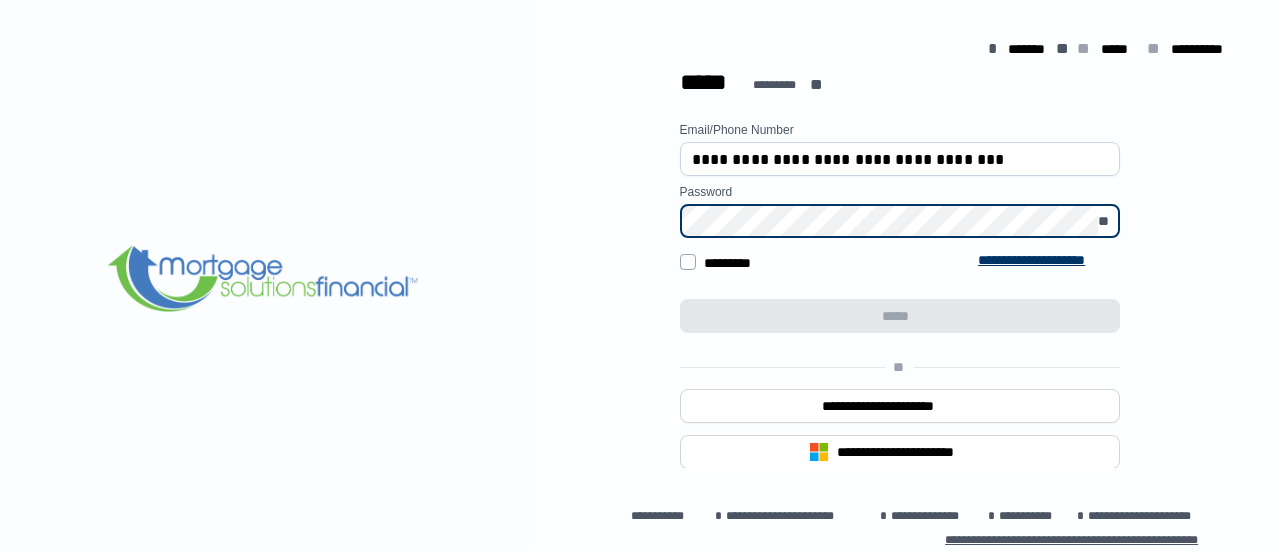 click at bounding box center (264, 280) 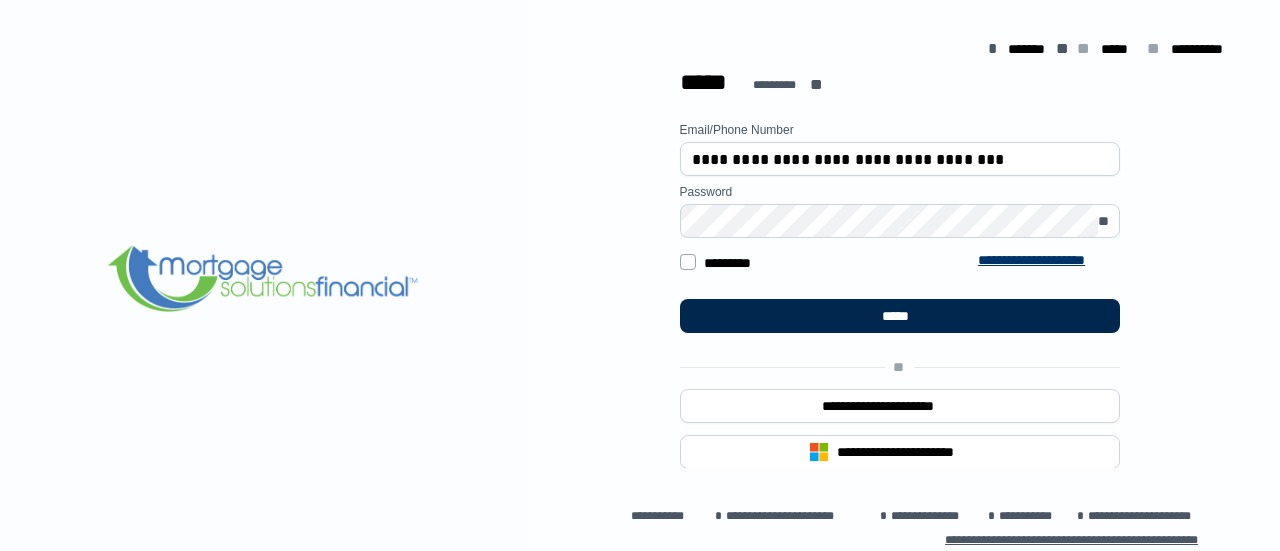 click on "*****" at bounding box center [900, 316] 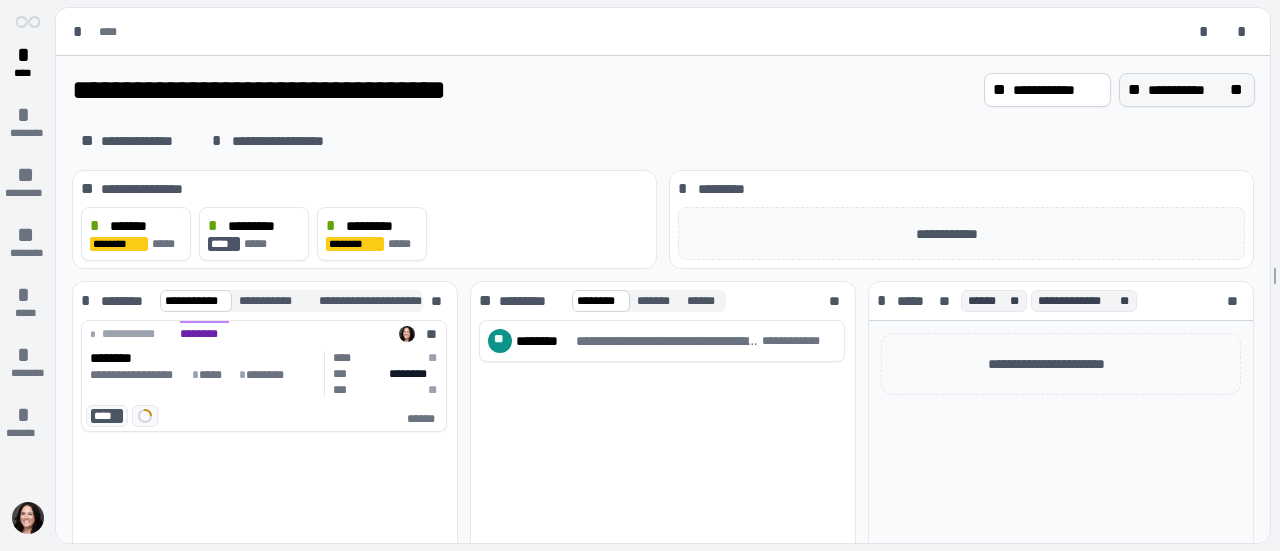 click on "**" at bounding box center (1136, 90) 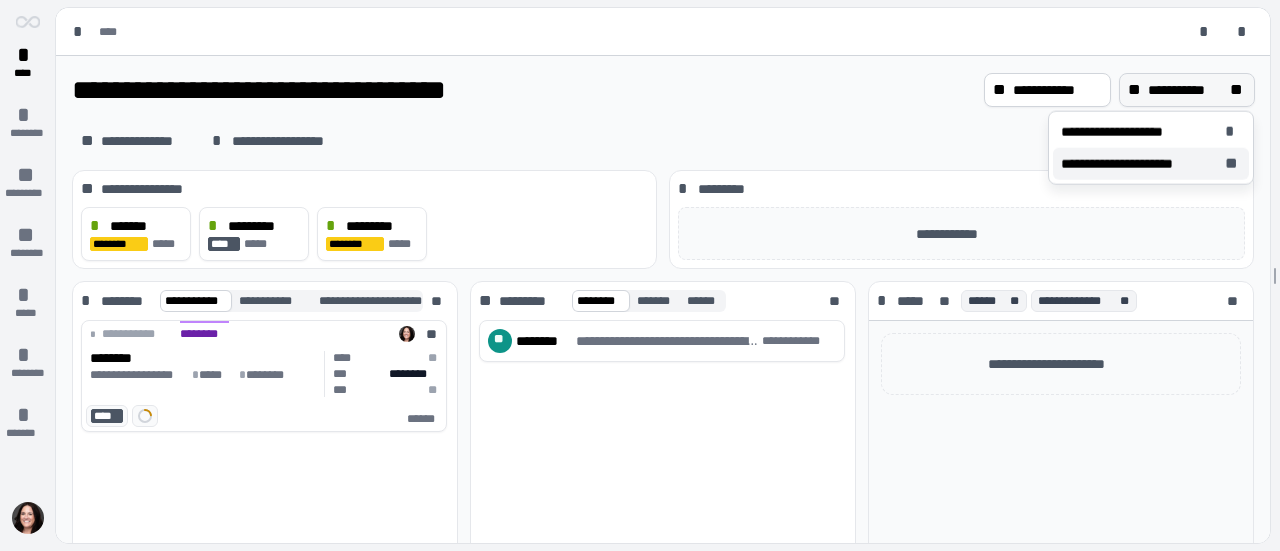 click on "**********" at bounding box center [1139, 164] 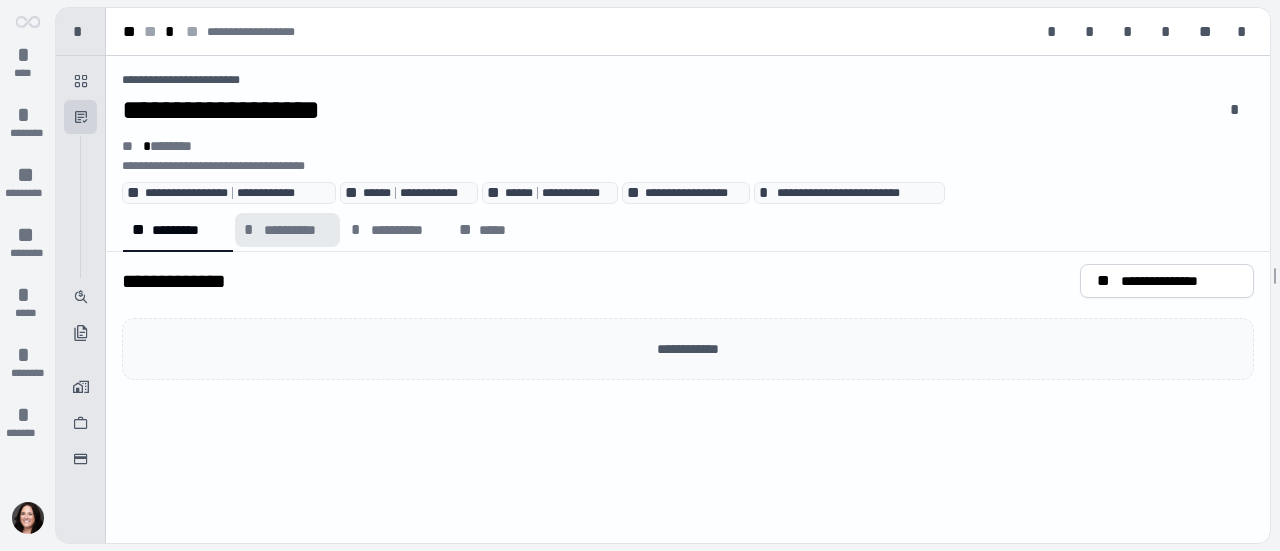 click on "**********" at bounding box center [297, 230] 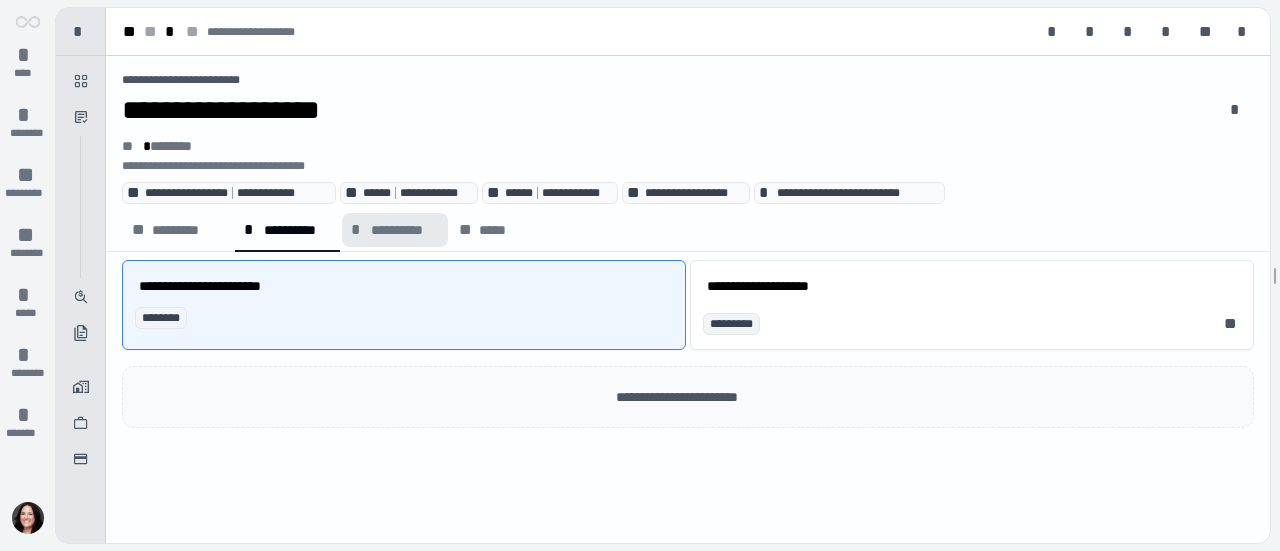 click on "**********" at bounding box center [405, 230] 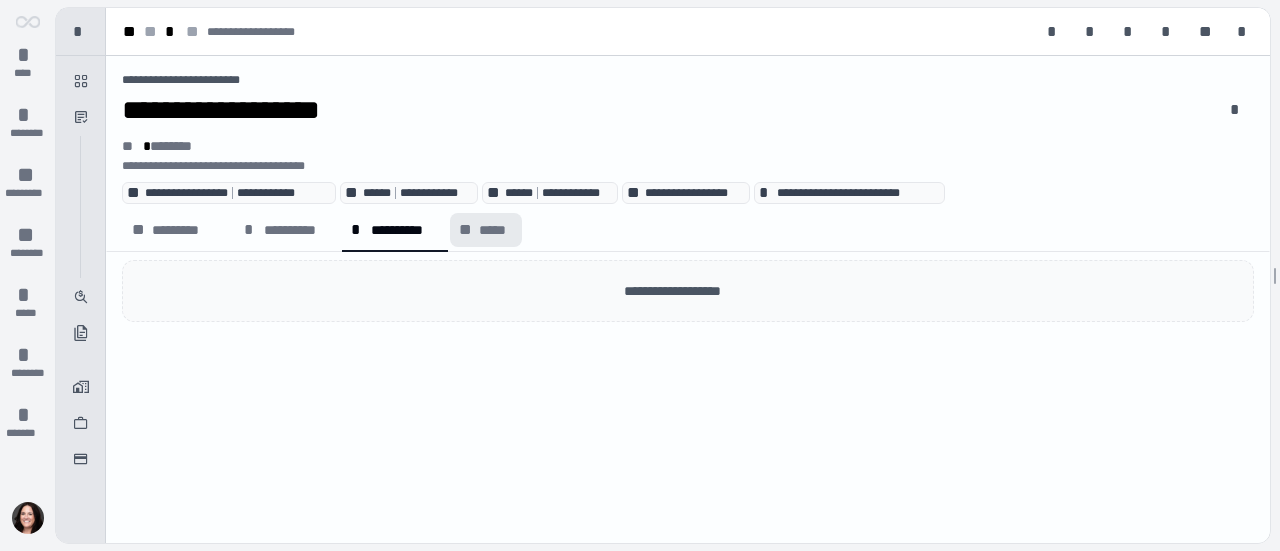 click on "*****" at bounding box center (495, 230) 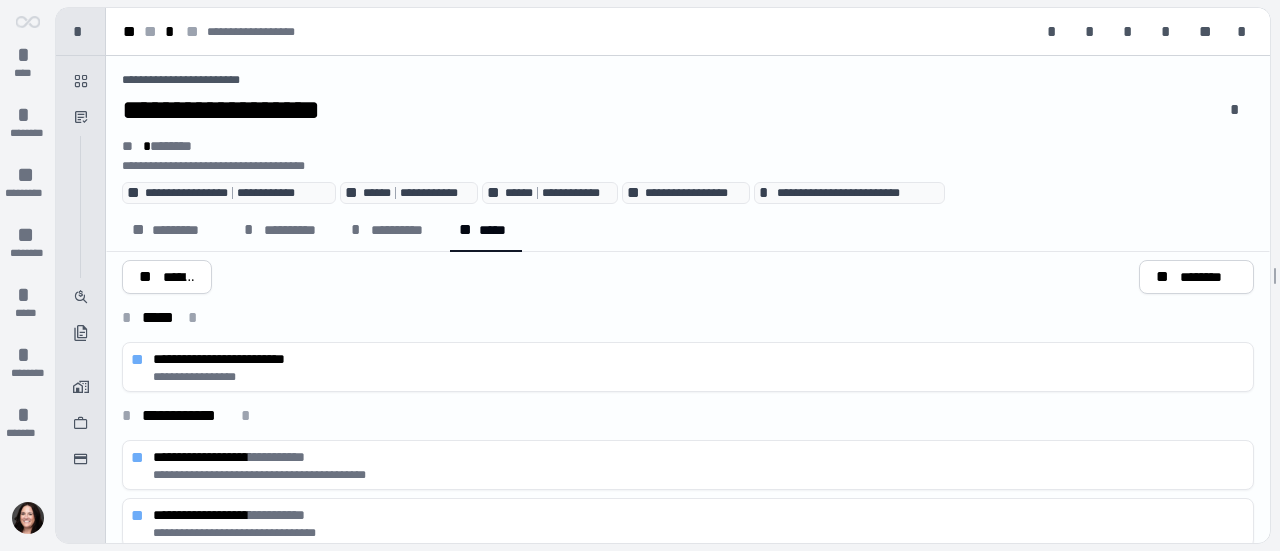 click on "**********" at bounding box center (667, 110) 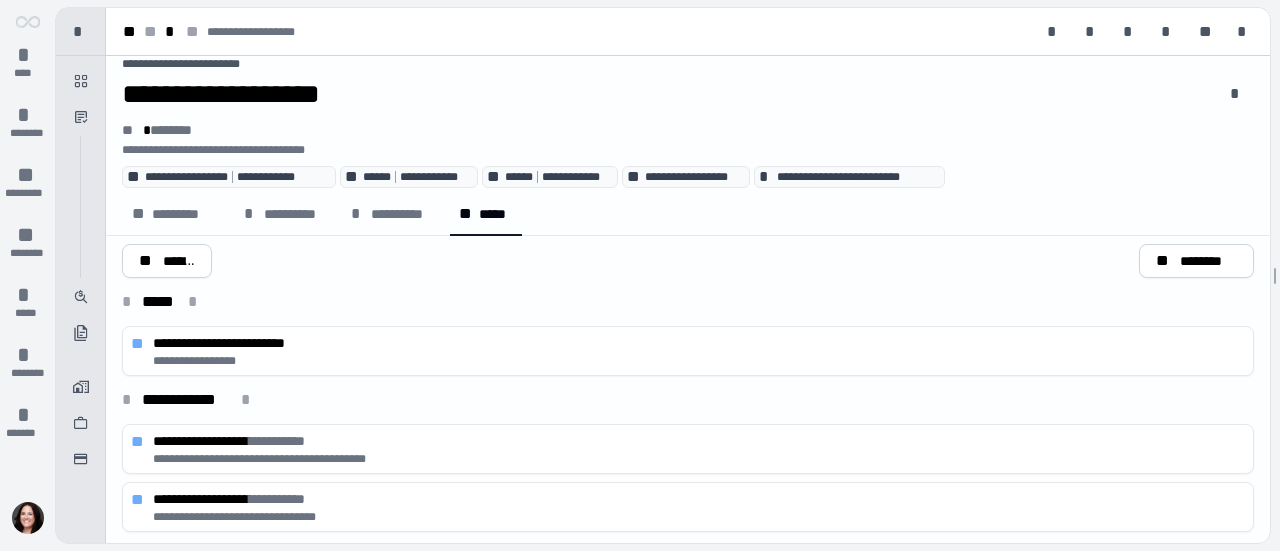 scroll, scrollTop: 0, scrollLeft: 0, axis: both 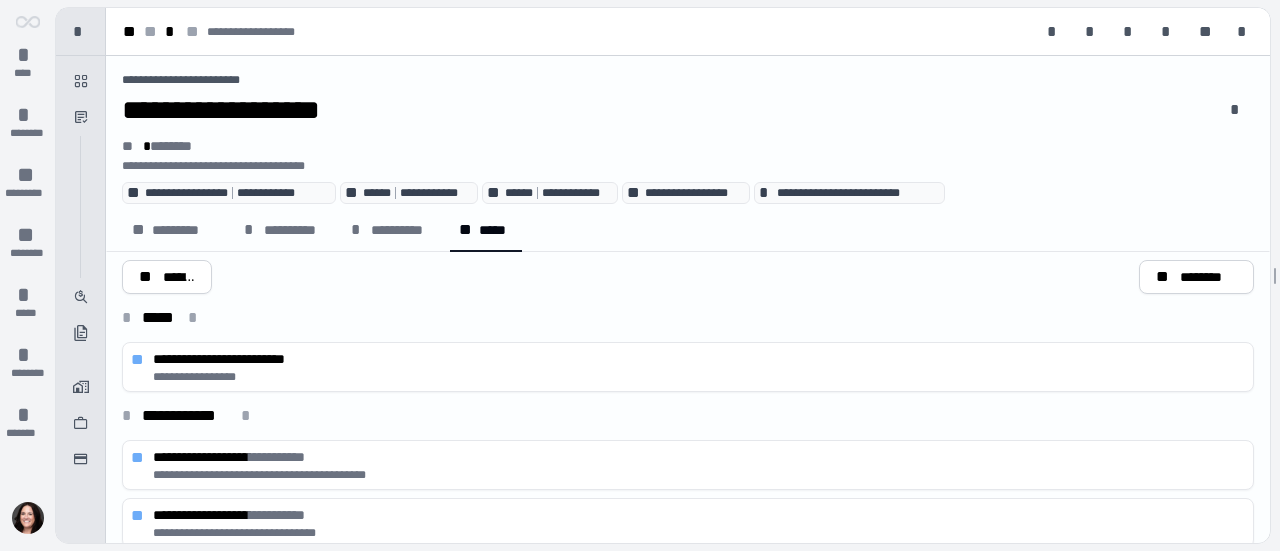 click on "**********" at bounding box center [688, 80] 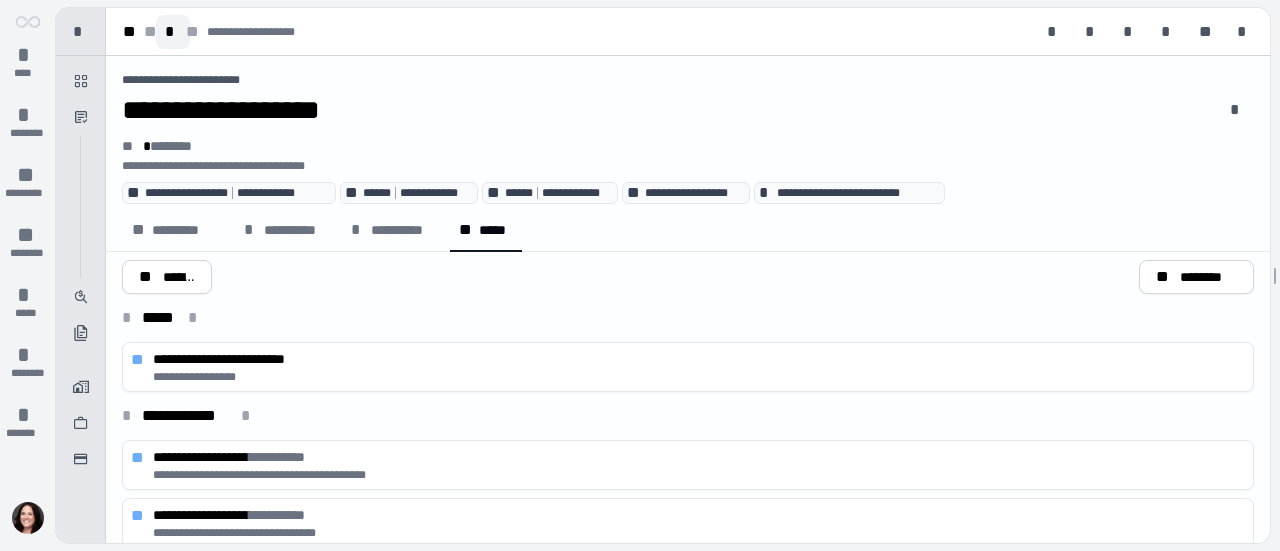 click on "*" at bounding box center (173, 32) 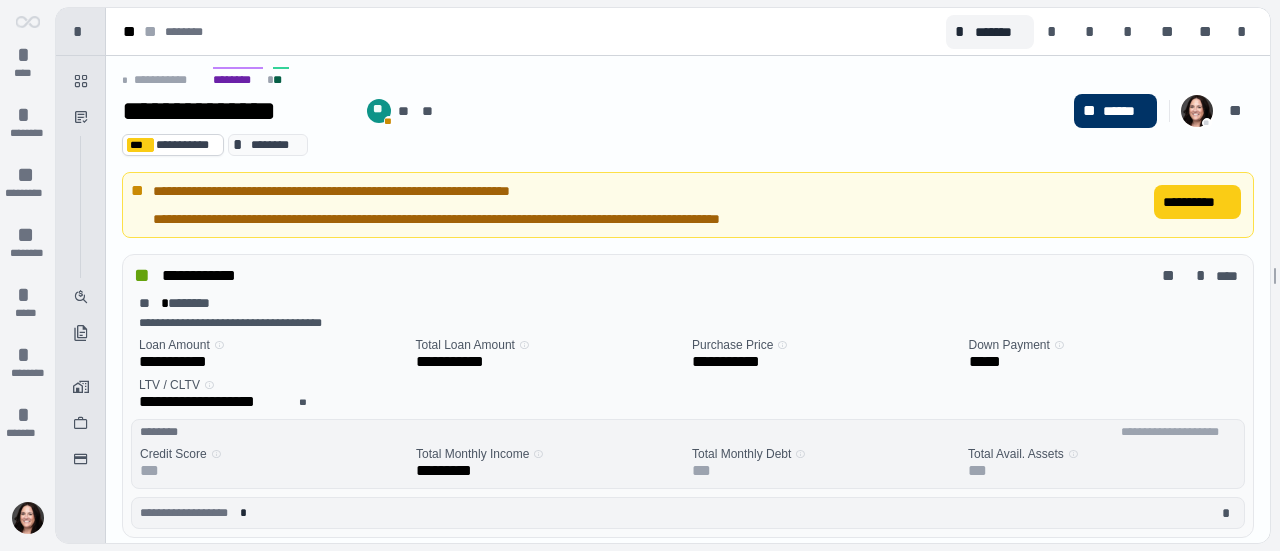 scroll, scrollTop: 100, scrollLeft: 0, axis: vertical 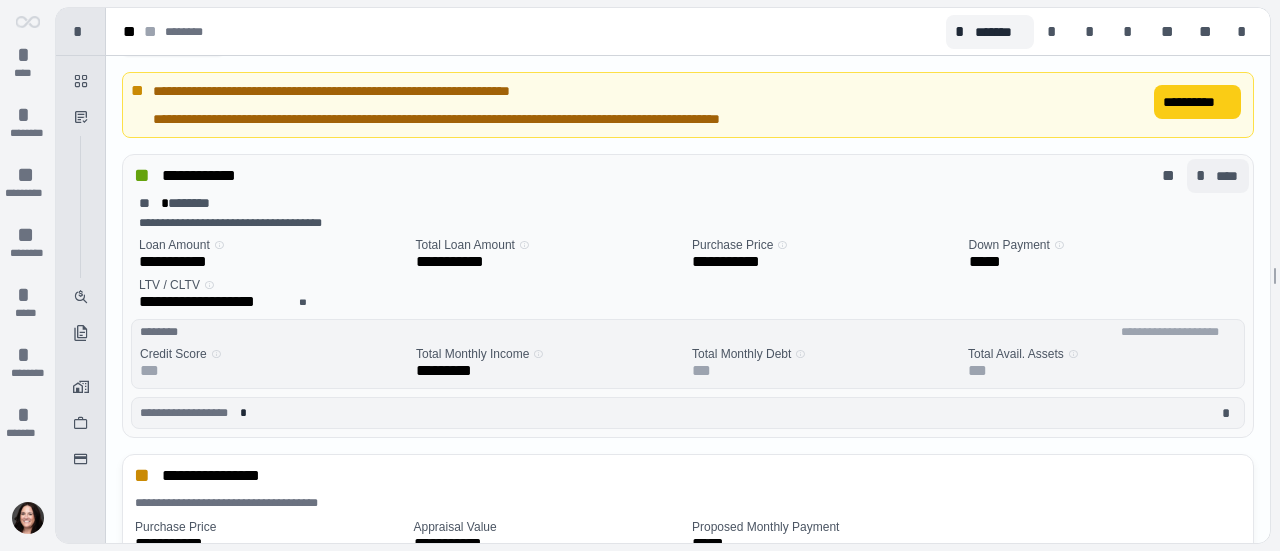 click on "* ****" at bounding box center (1218, 176) 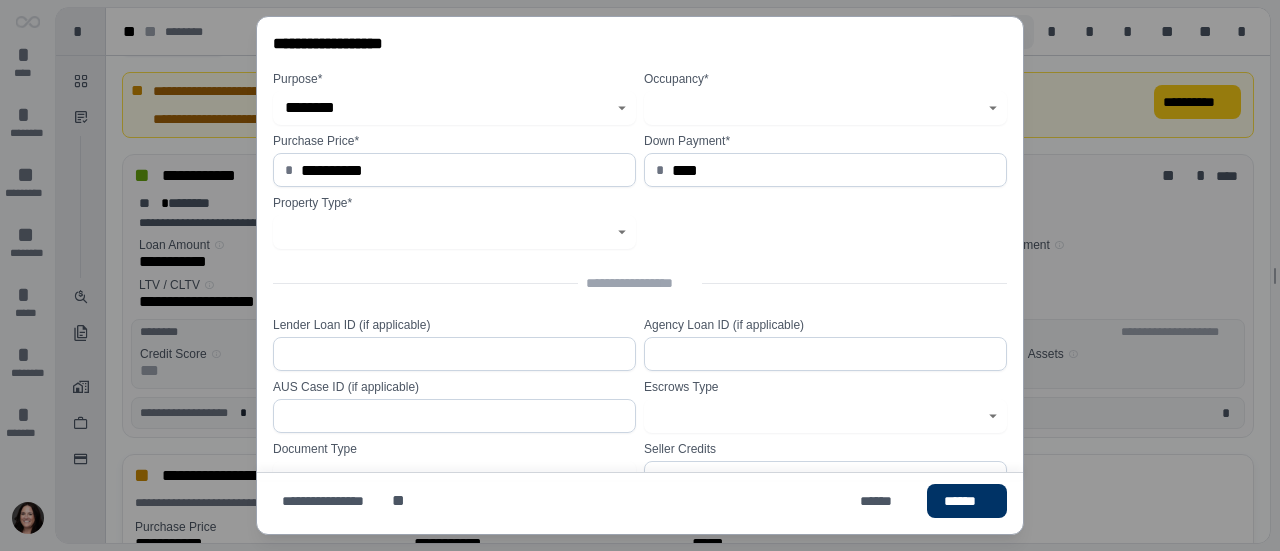 click on "********" at bounding box center (443, 108) 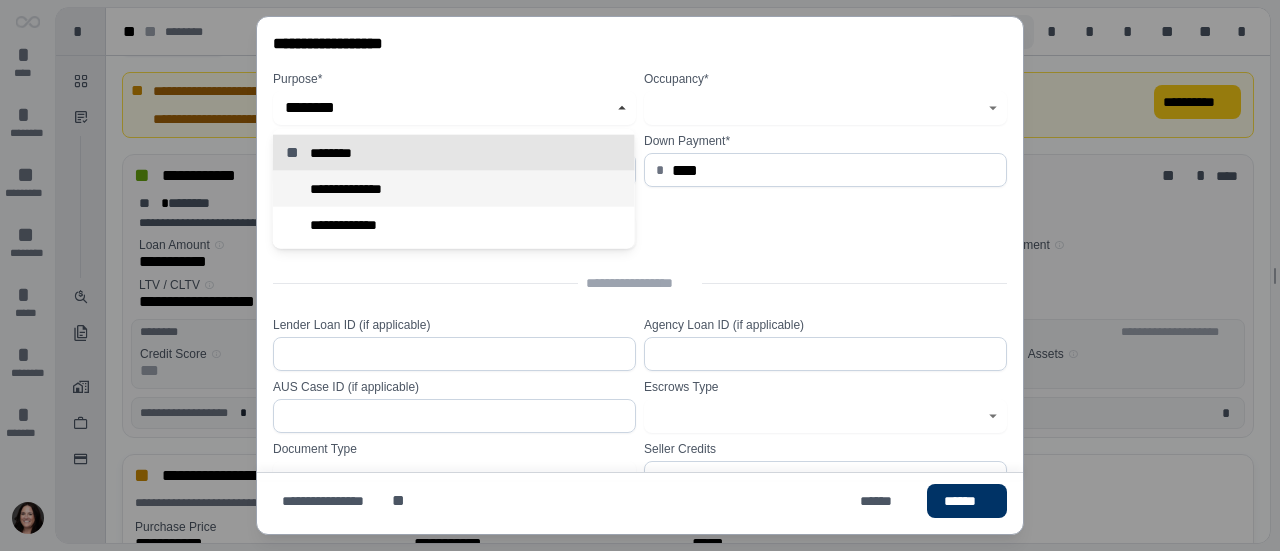 click on "**********" at bounding box center (454, 189) 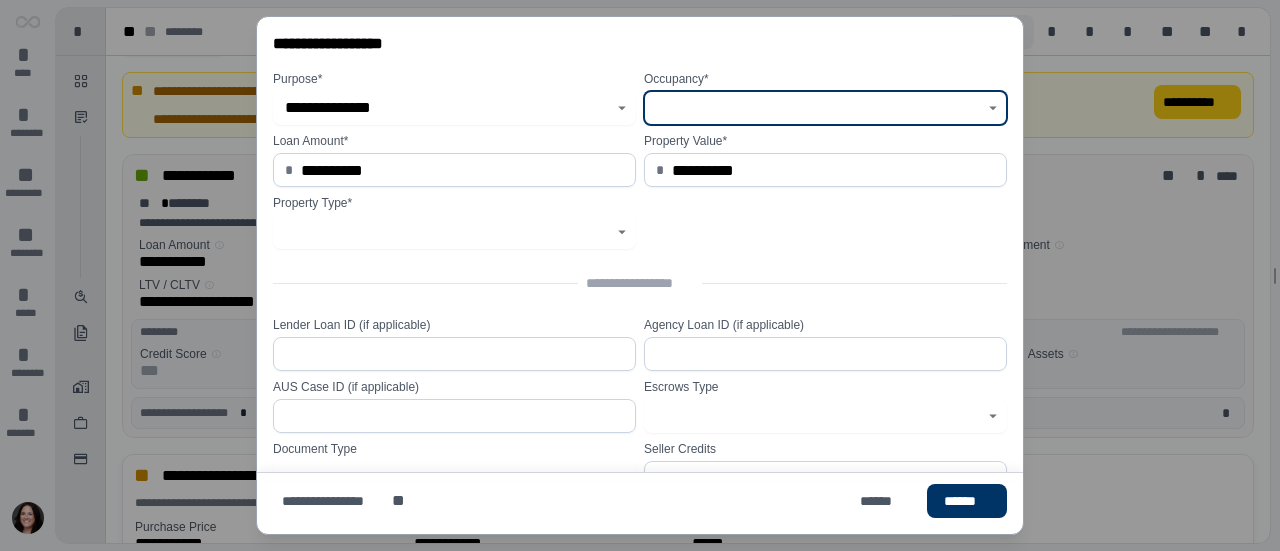 click at bounding box center (814, 108) 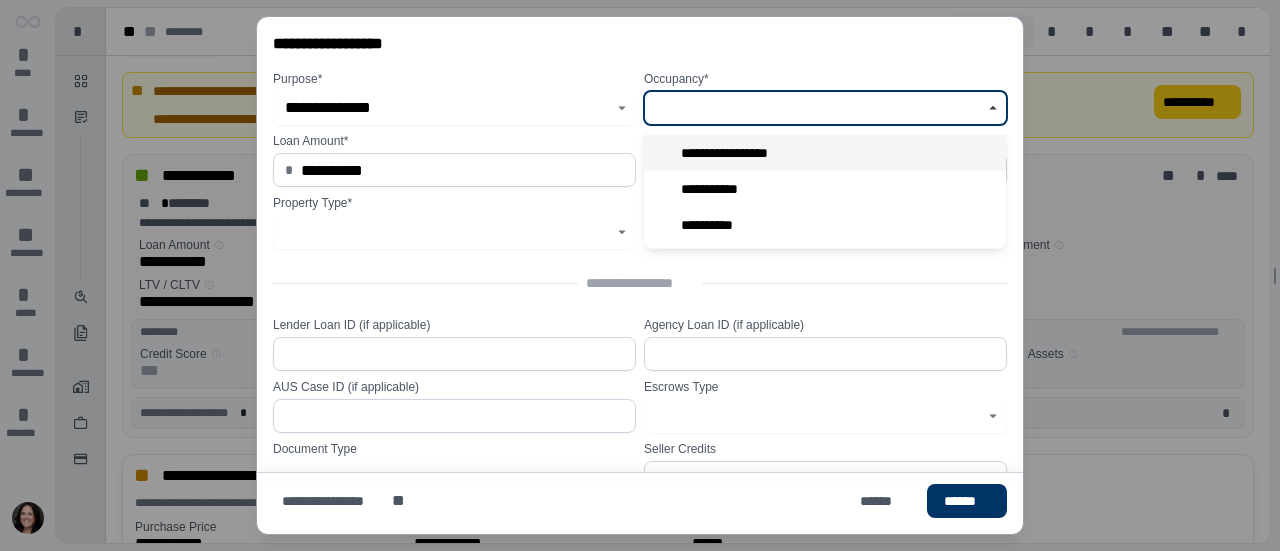 click on "**********" at bounding box center [737, 153] 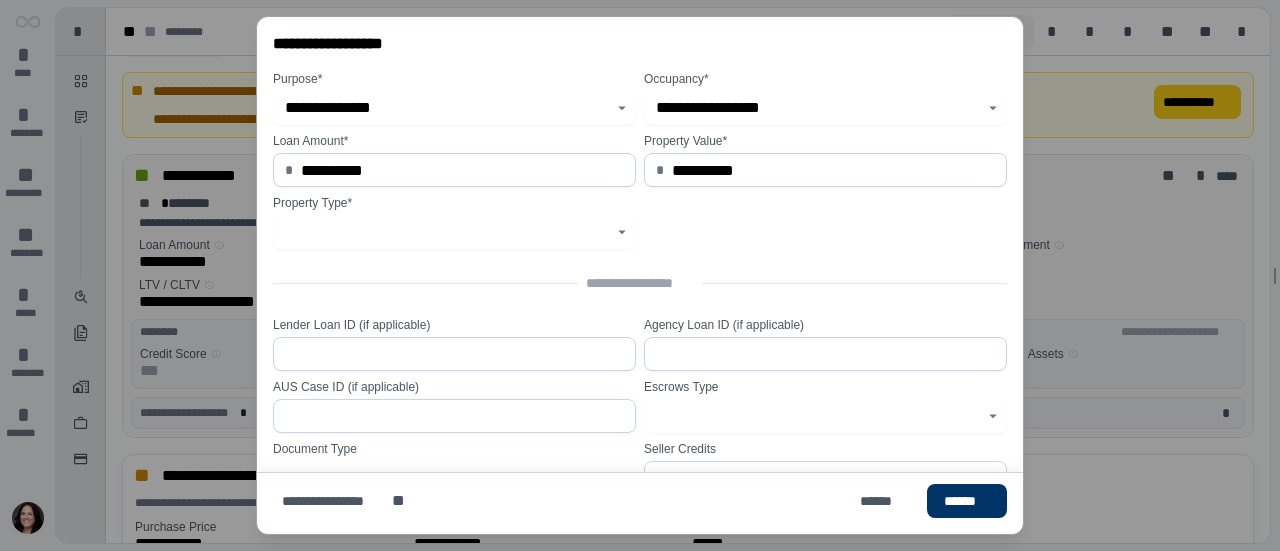 click on "**********" at bounding box center [462, 170] 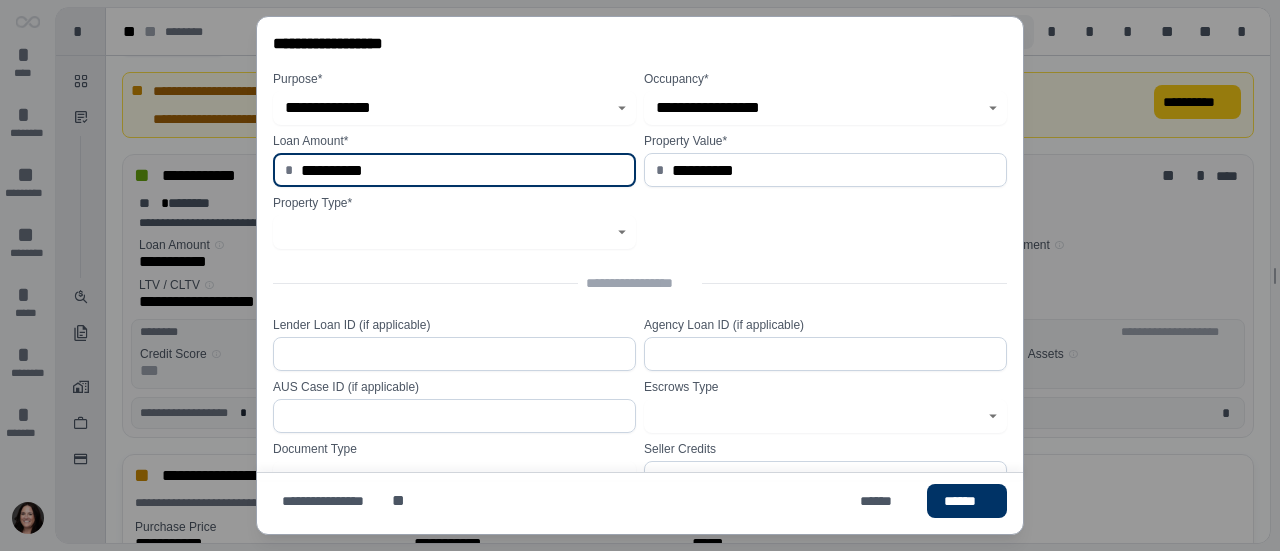 drag, startPoint x: 484, startPoint y: 174, endPoint x: 459, endPoint y: 173, distance: 25.019993 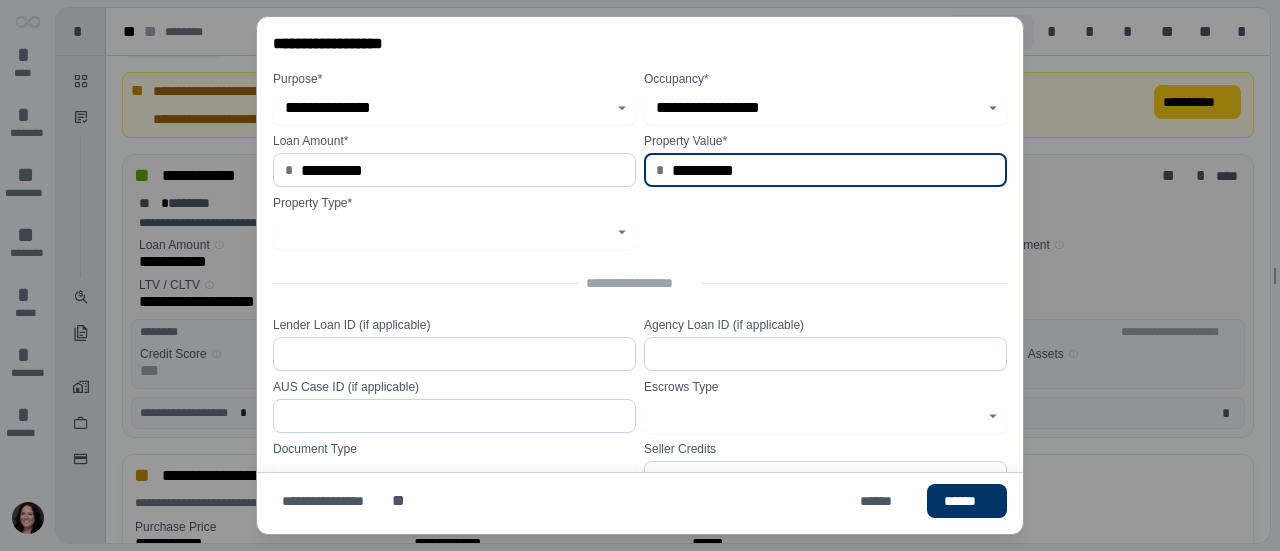 drag, startPoint x: 754, startPoint y: 174, endPoint x: 630, endPoint y: 179, distance: 124.10077 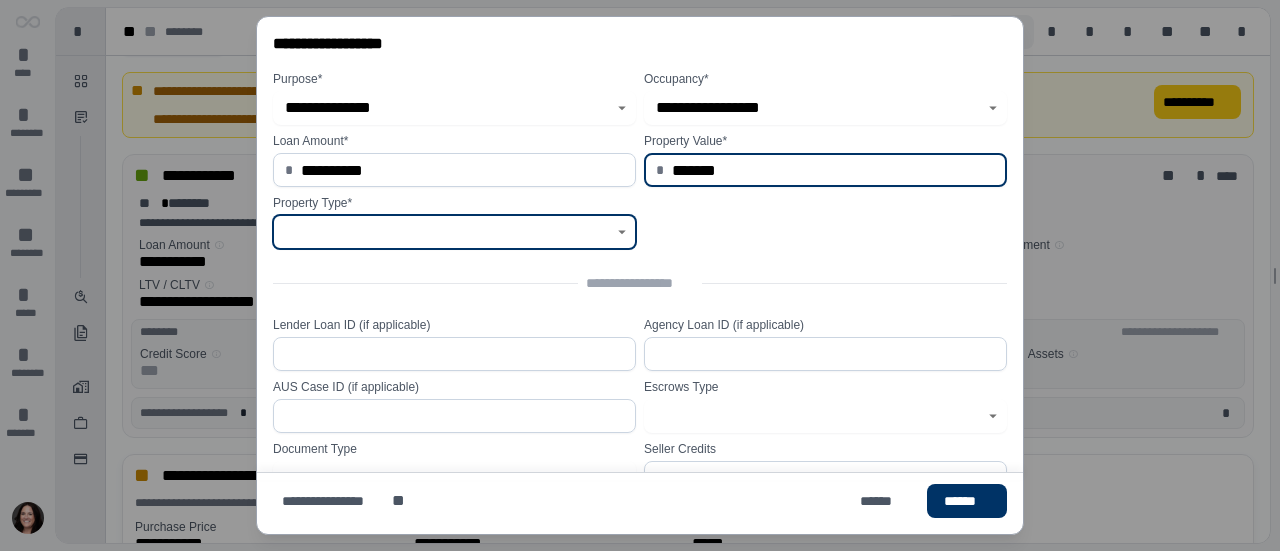 type on "**********" 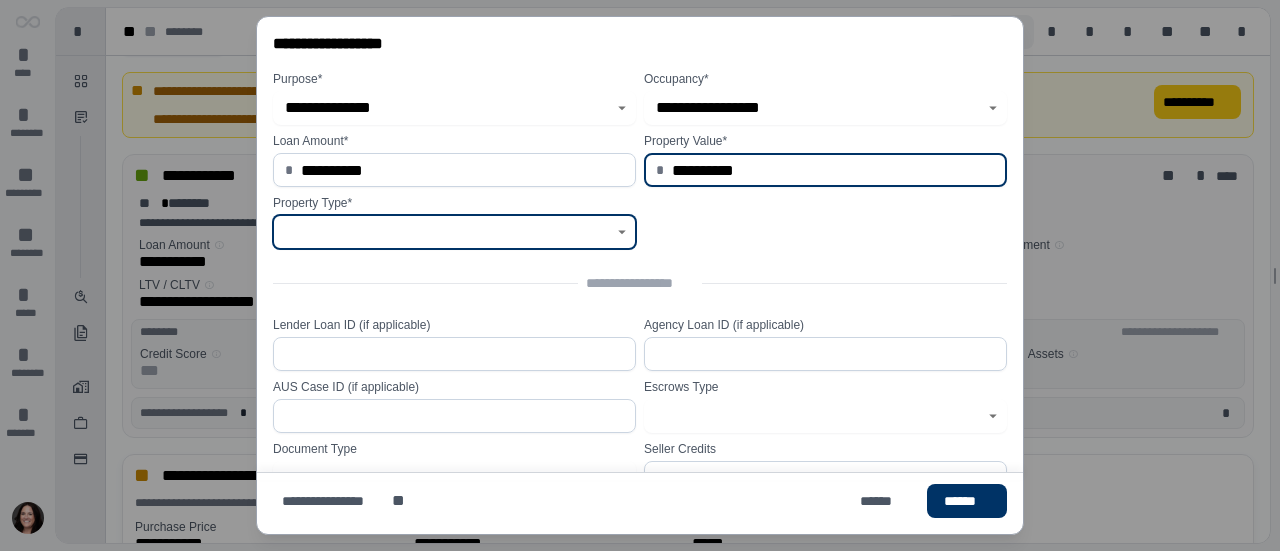 click at bounding box center (443, 232) 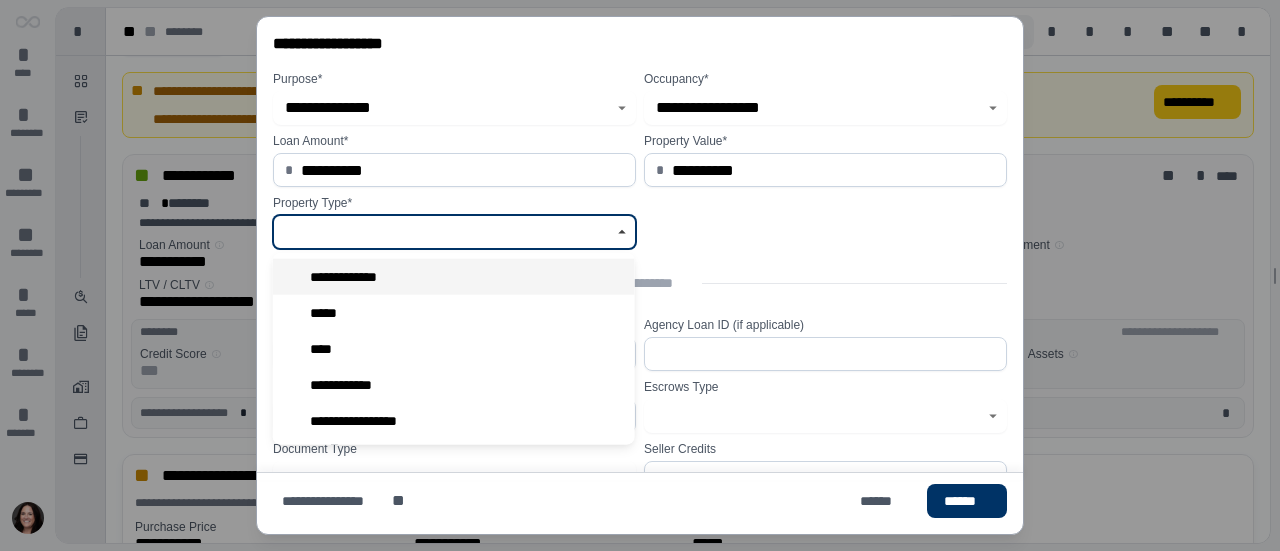 click on "**********" at bounding box center (454, 277) 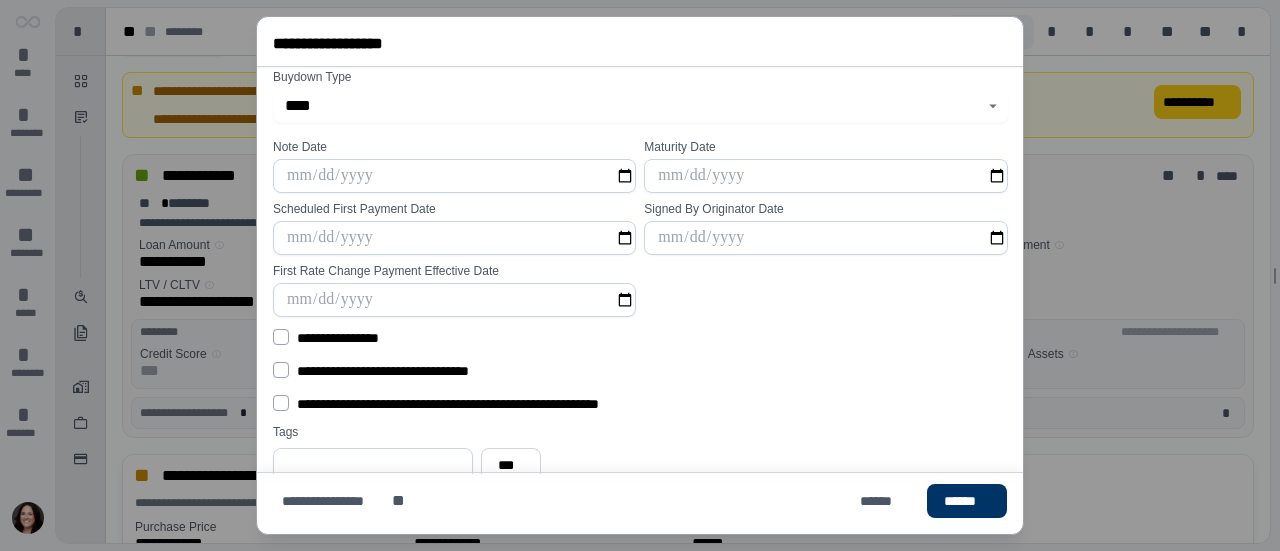 scroll, scrollTop: 540, scrollLeft: 0, axis: vertical 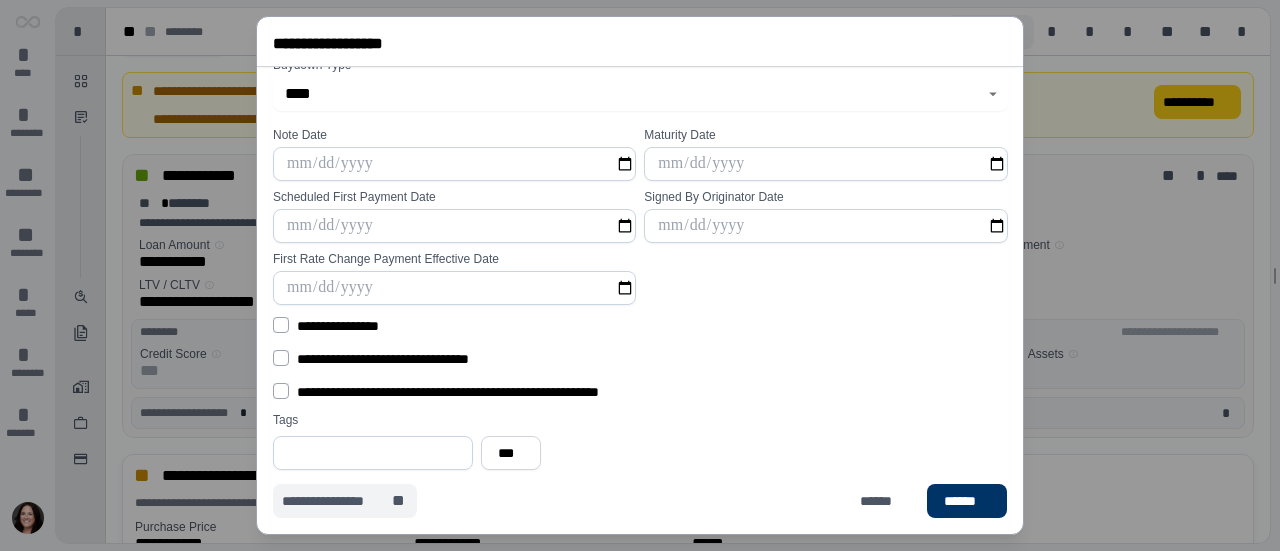 click on "**********" at bounding box center (335, 501) 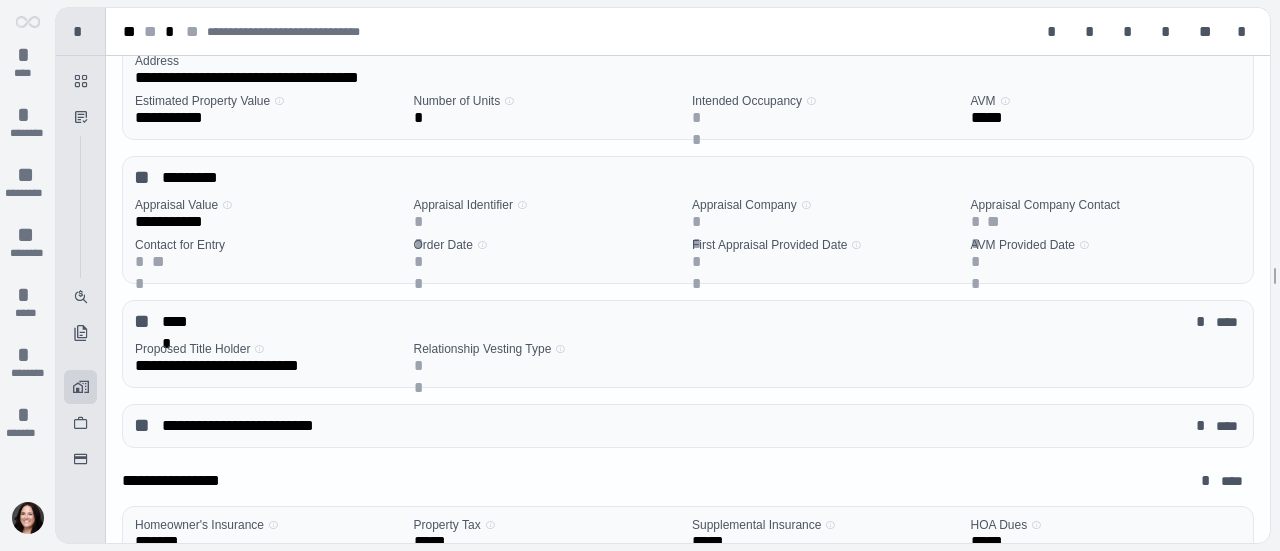 scroll, scrollTop: 0, scrollLeft: 0, axis: both 